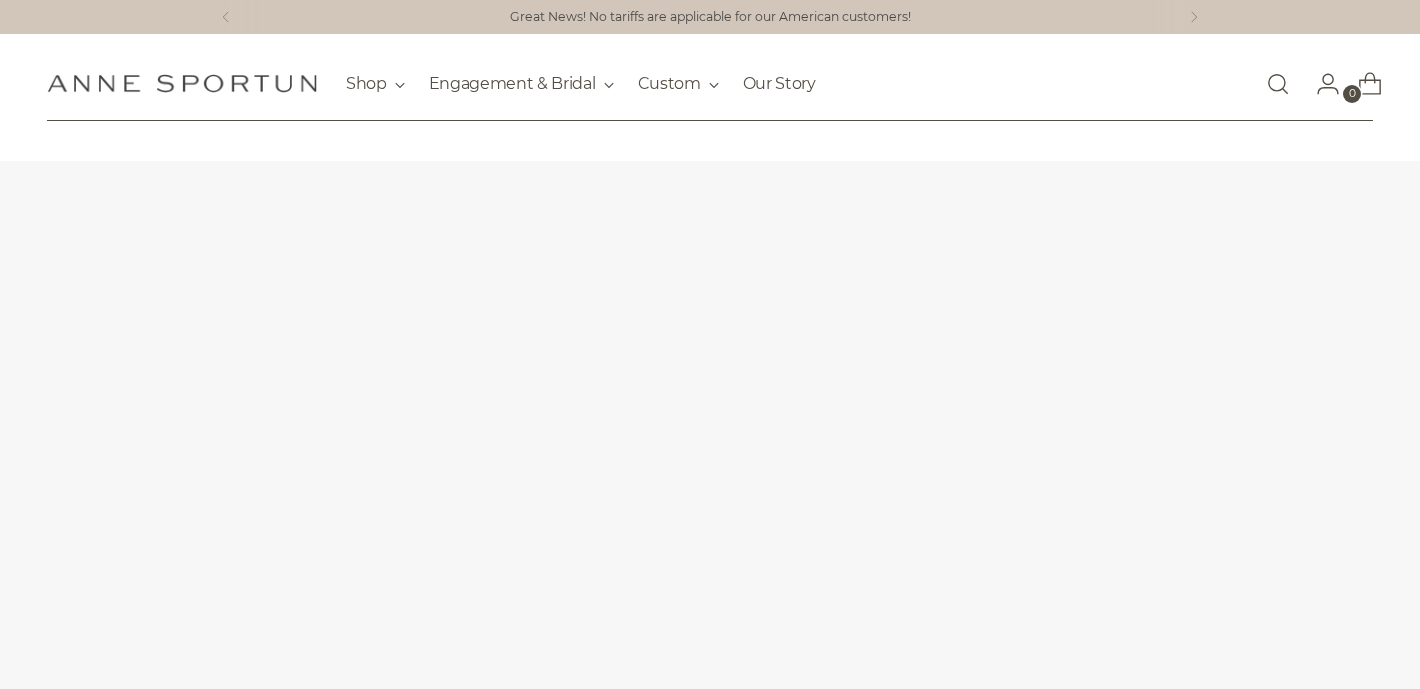 scroll, scrollTop: 0, scrollLeft: 0, axis: both 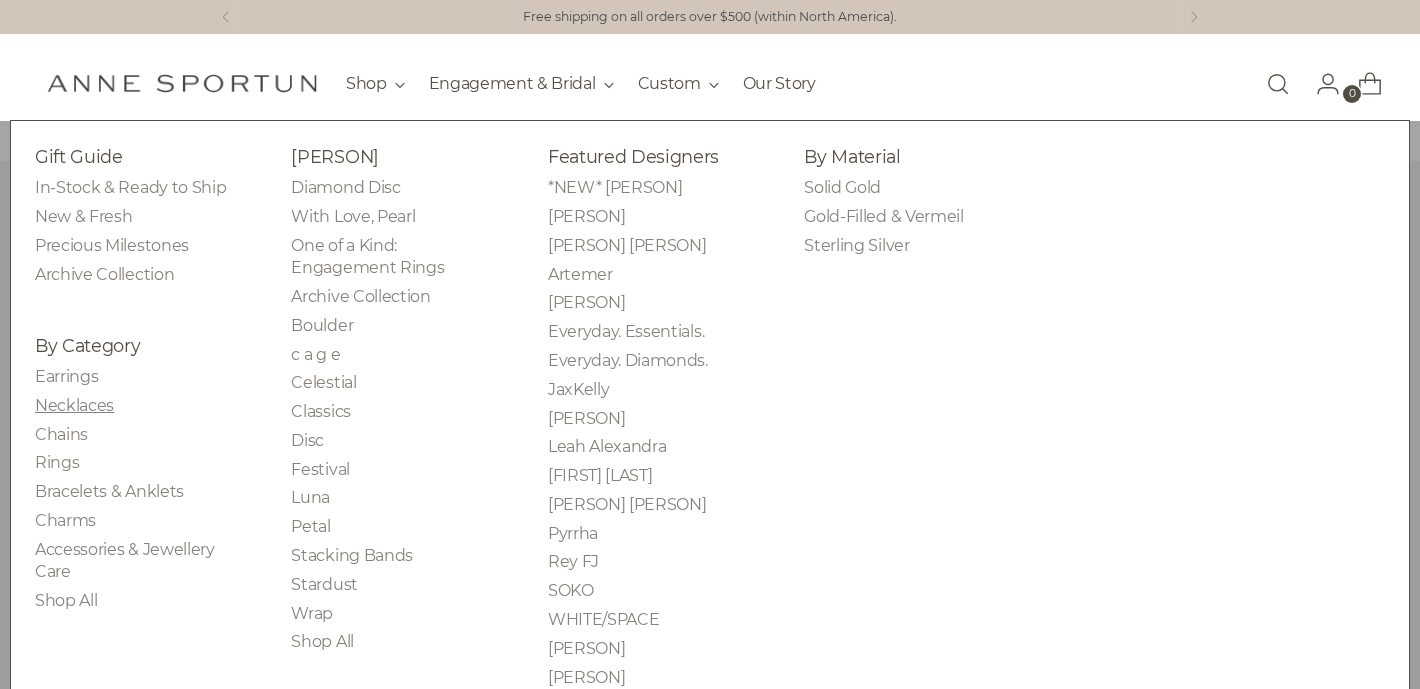 click on "Necklaces" at bounding box center (74, 405) 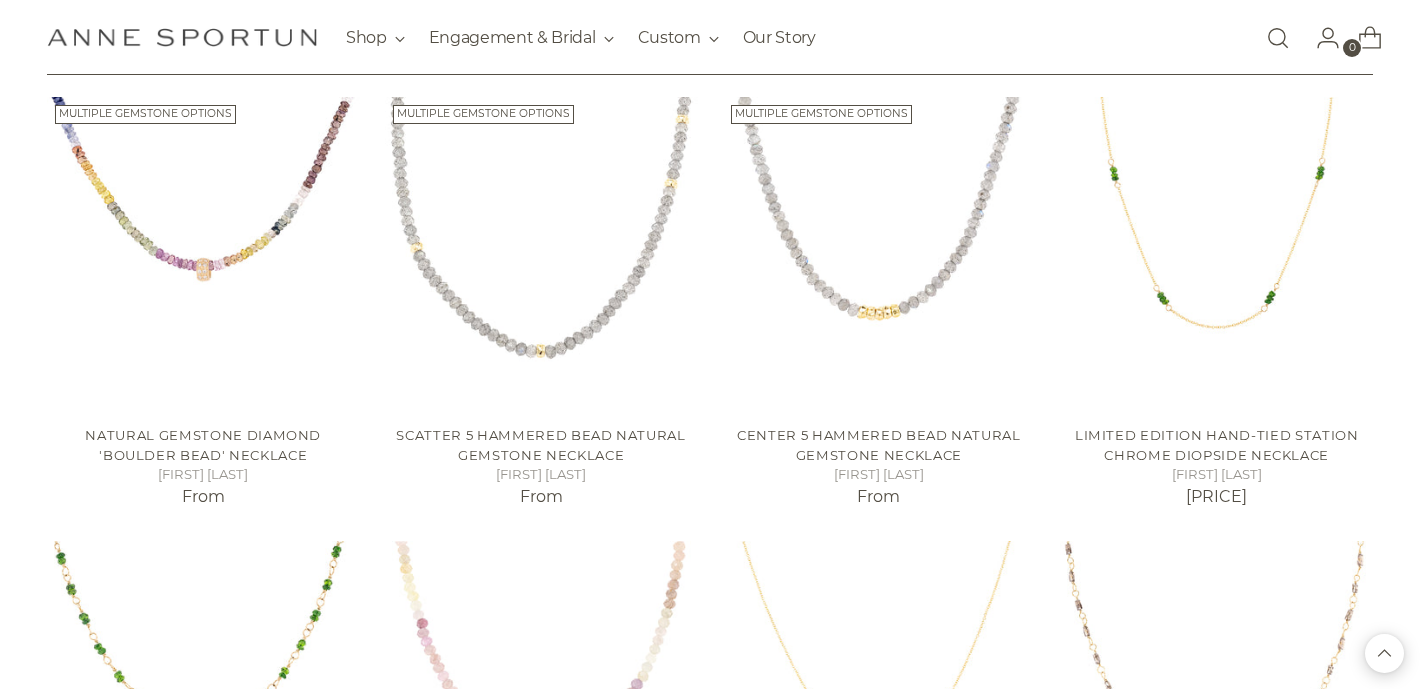 scroll, scrollTop: 1719, scrollLeft: 0, axis: vertical 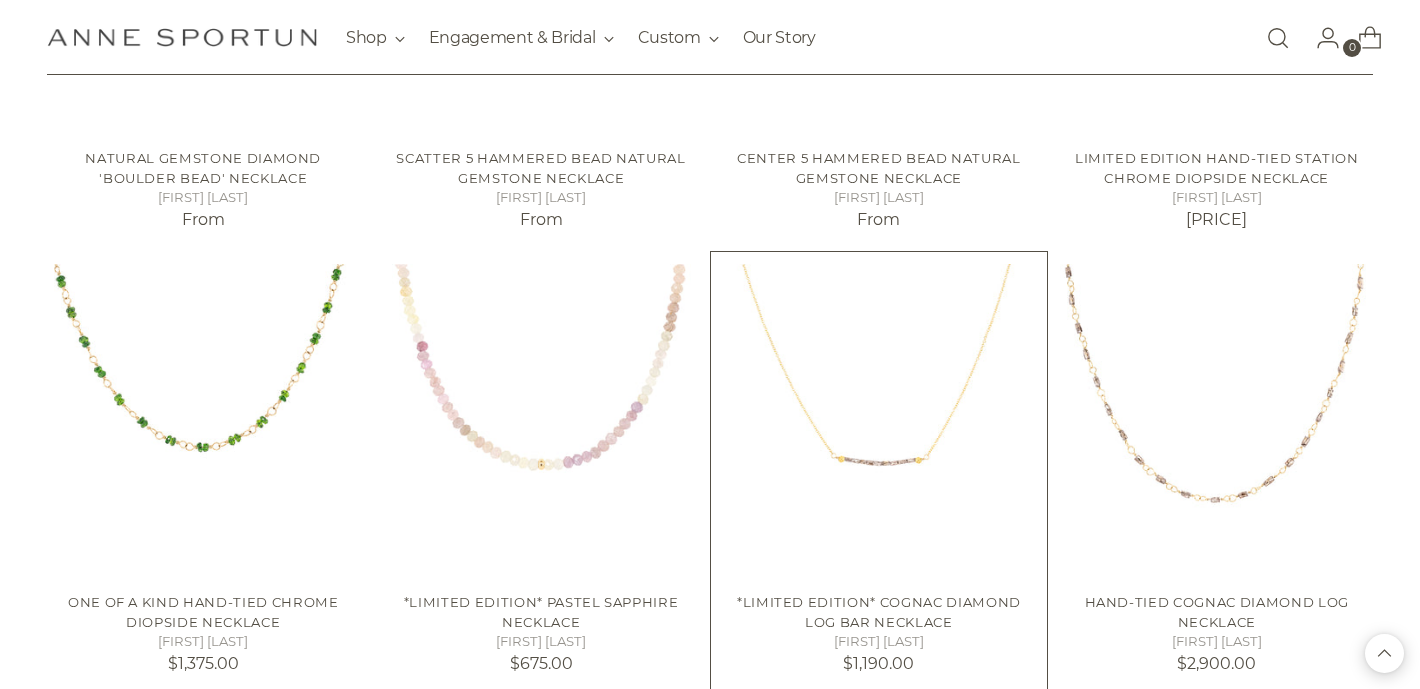 click on "*Limited Edition* Cognac Diamond Log Bar Necklace" at bounding box center (879, 612) 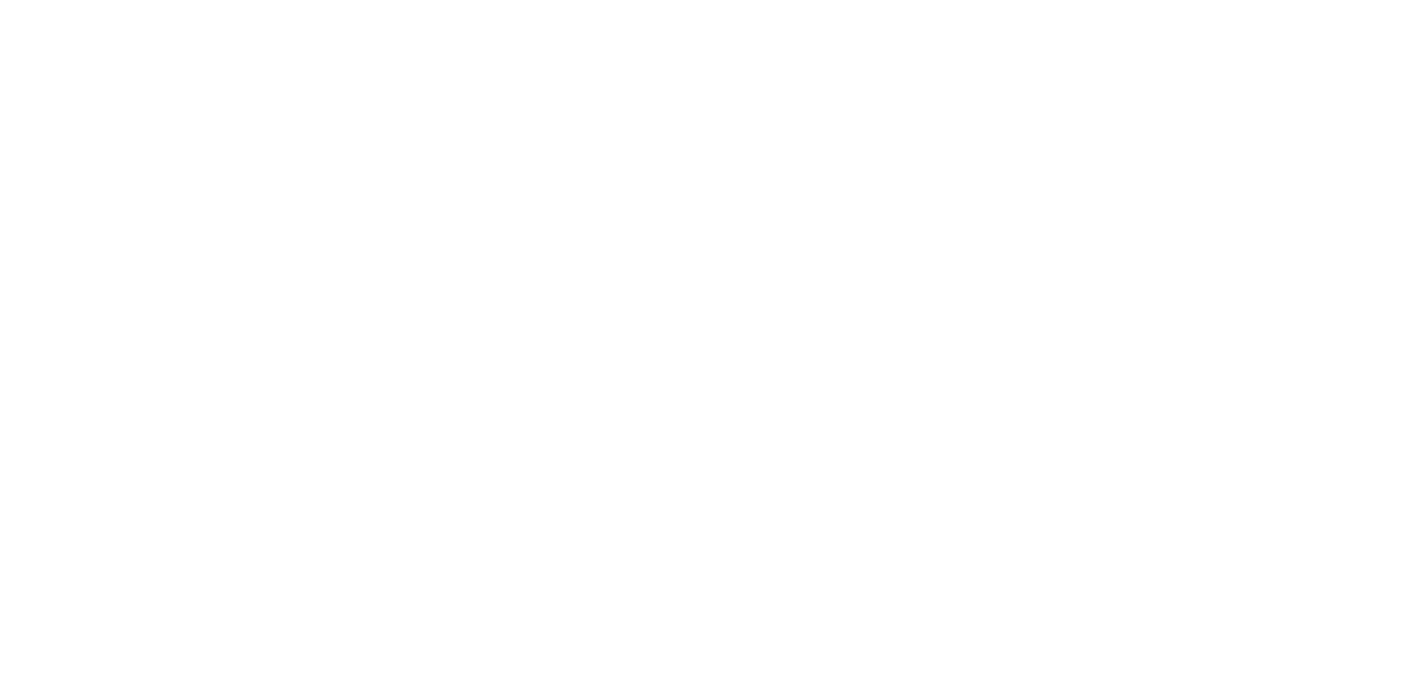 scroll, scrollTop: 0, scrollLeft: 0, axis: both 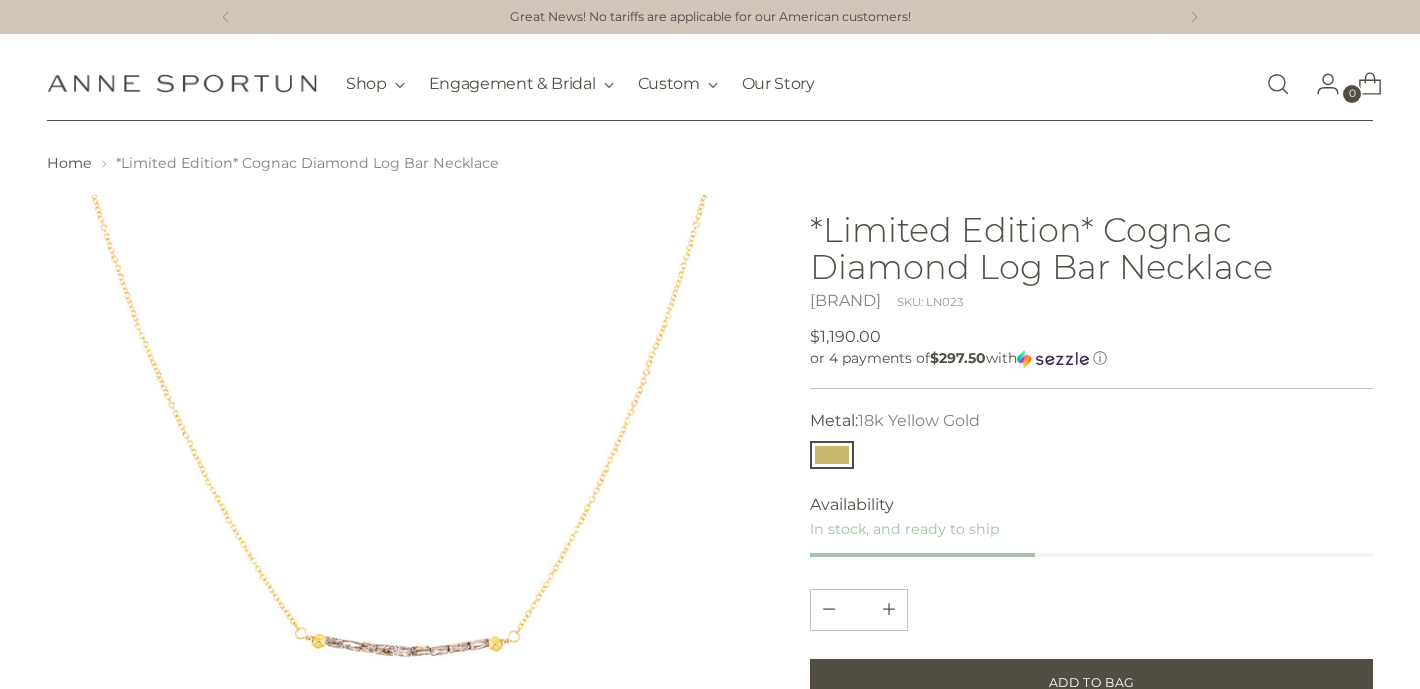 click on "Home
*Limited Edition* Cognac Diamond Log Bar Necklace
Product Details
Sparkling and unique Cognac Diamond Log Beads centered on a chain necklace Diamonds: ~0.9cts total 16-18" Fine Cable Chain Length
*Limited Edition* Cognac Diamond Log Bar Necklace [BRAND] SKU: LN023
Regular price
/" at bounding box center [710, 947] 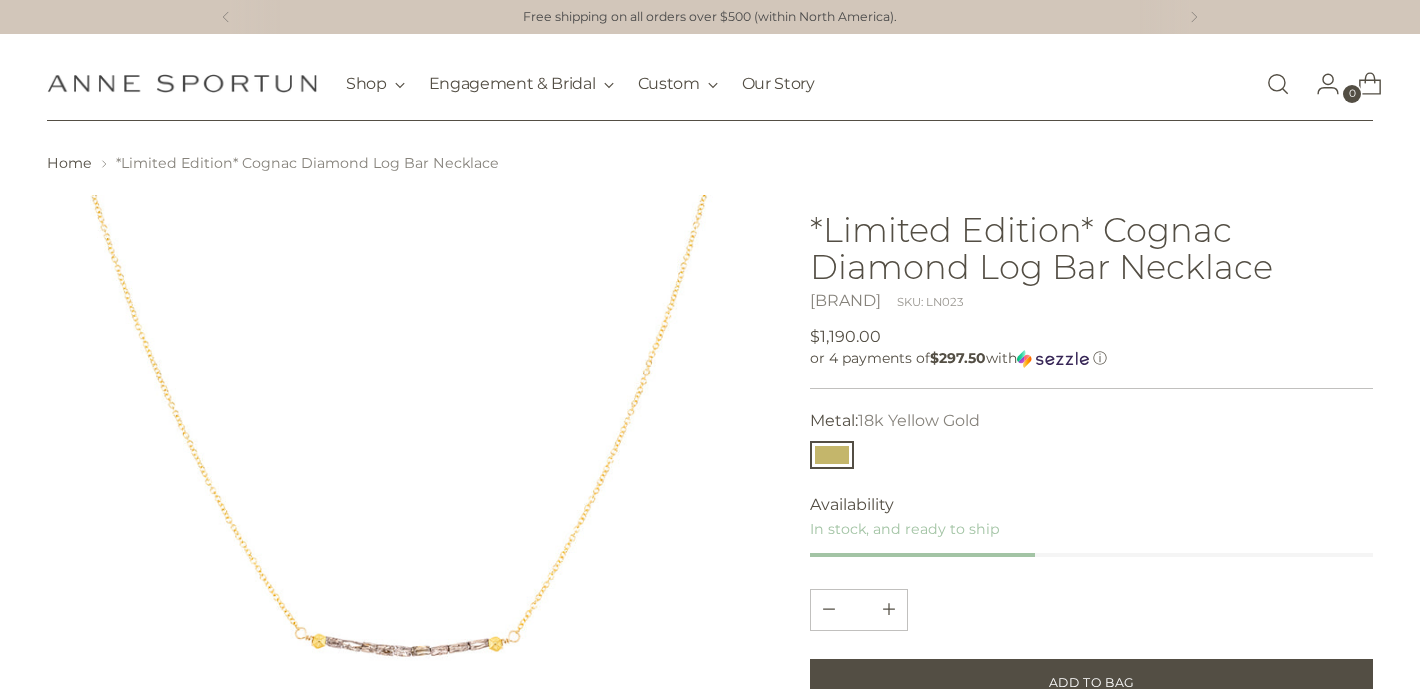 click at bounding box center (1278, 84) 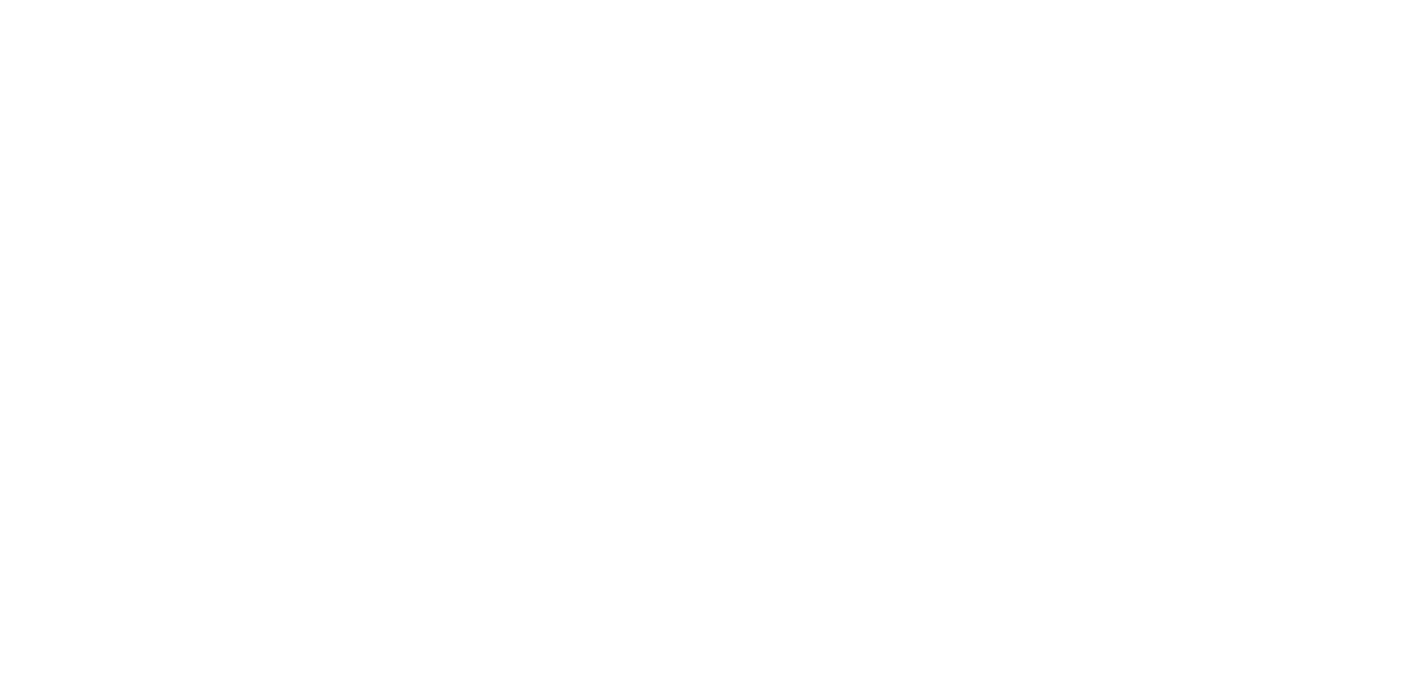 scroll, scrollTop: 0, scrollLeft: 0, axis: both 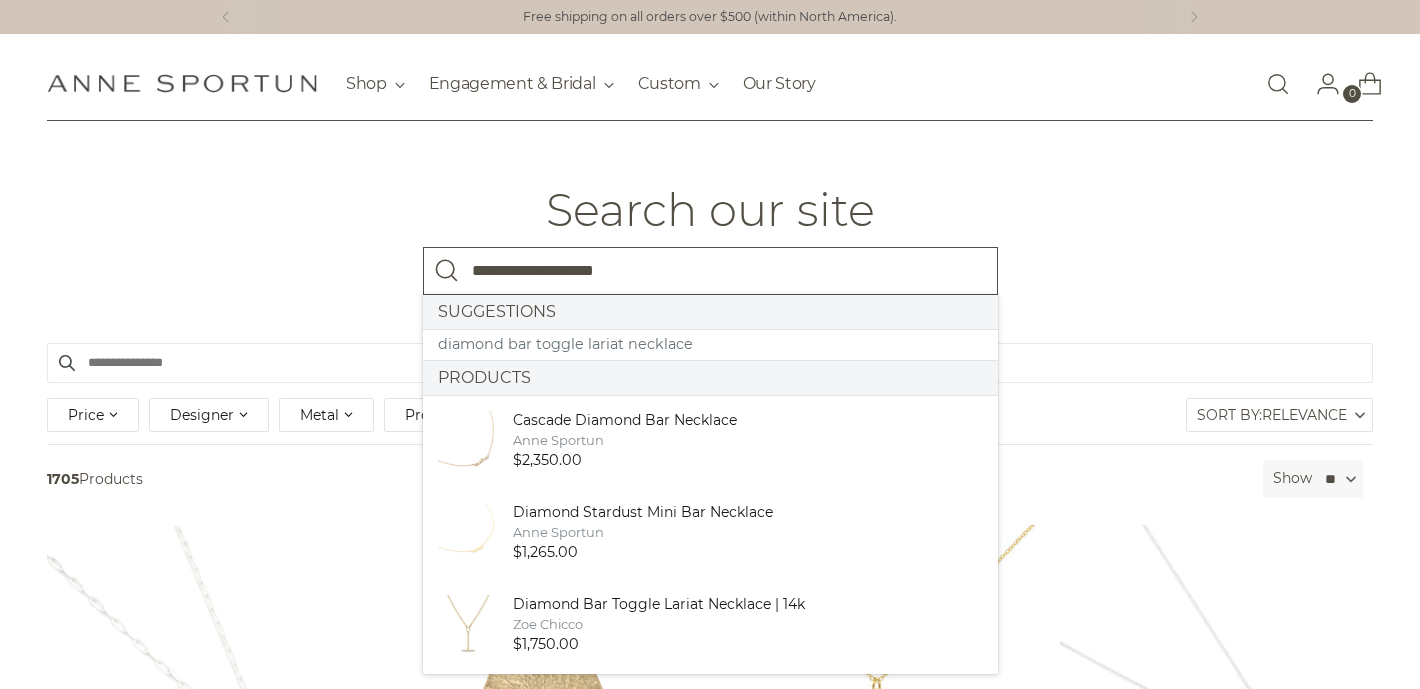 type on "**********" 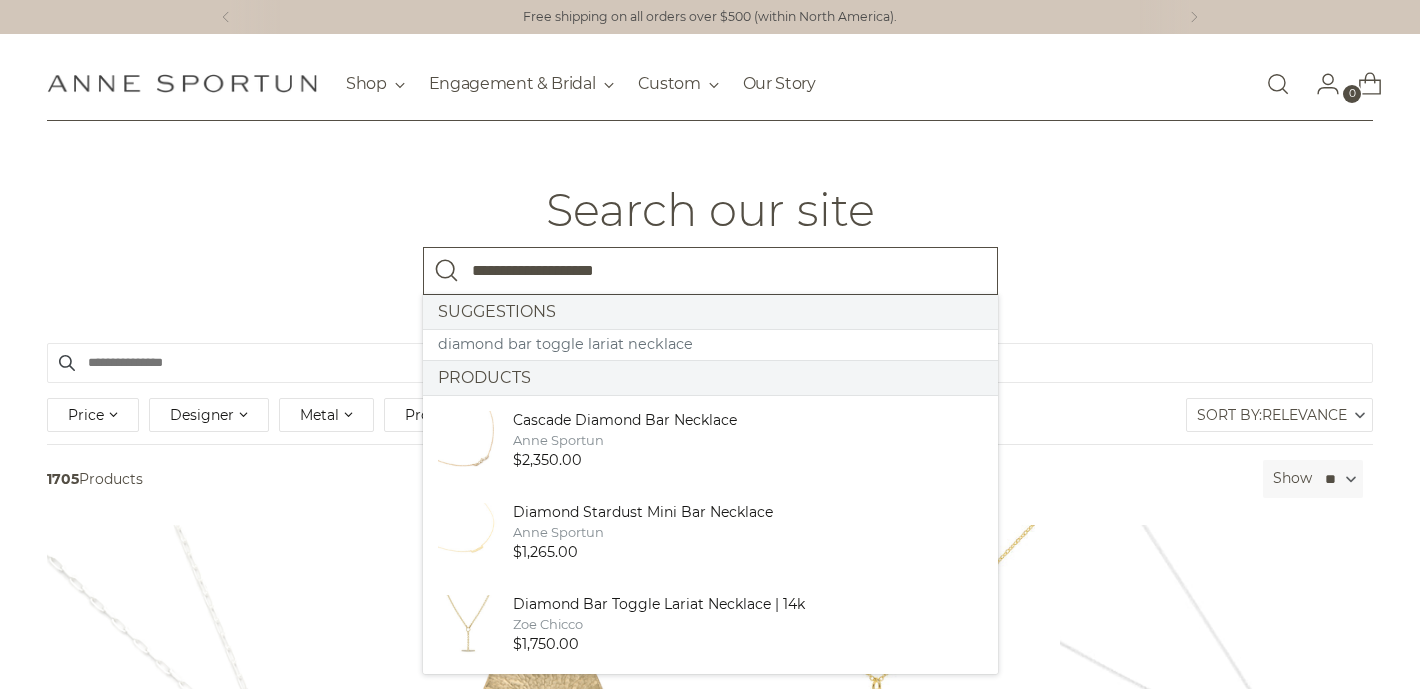 click at bounding box center [447, 271] 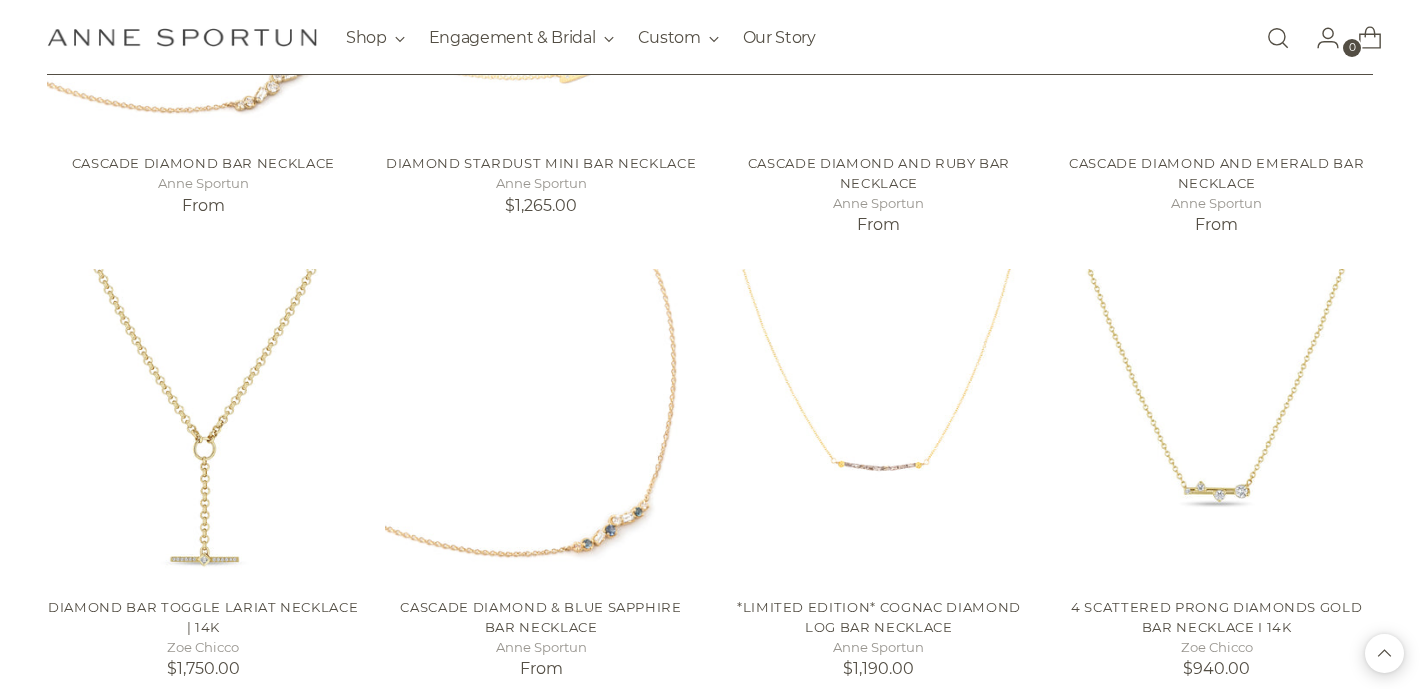 scroll, scrollTop: 751, scrollLeft: 0, axis: vertical 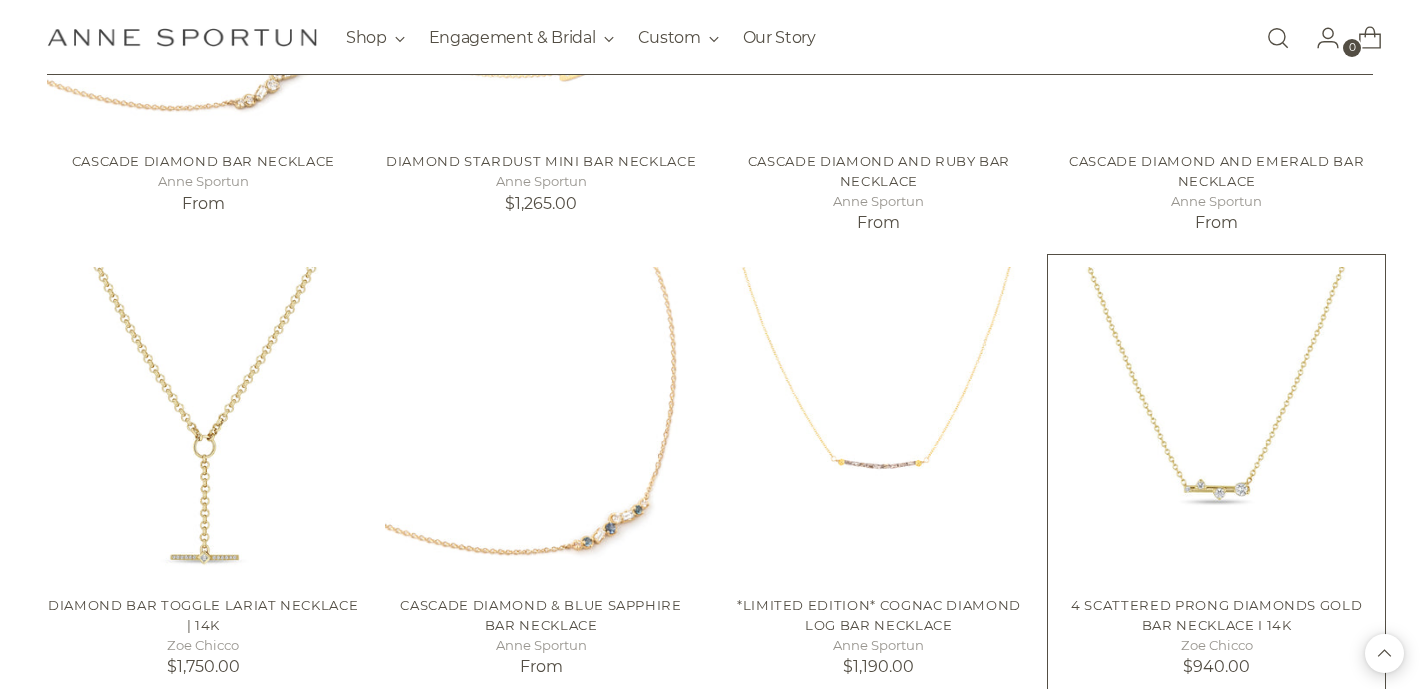 click at bounding box center [1216, 423] 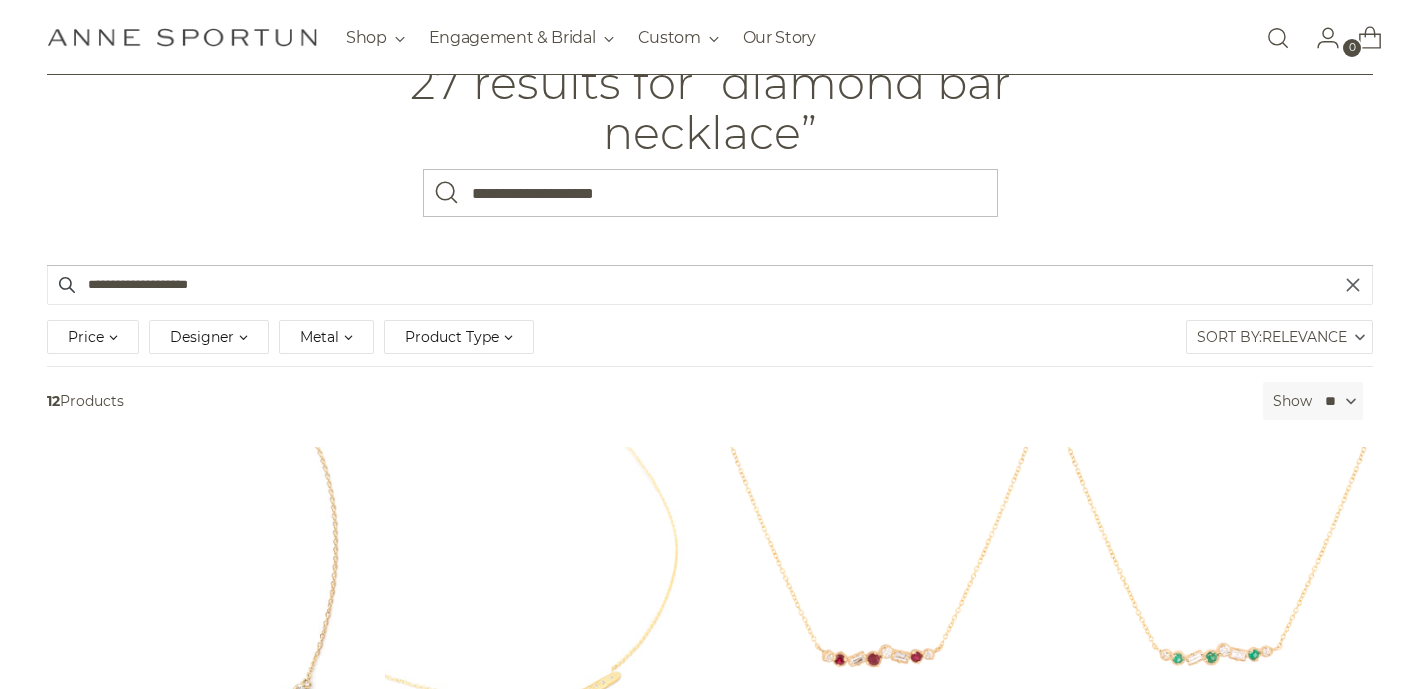 scroll, scrollTop: 126, scrollLeft: 0, axis: vertical 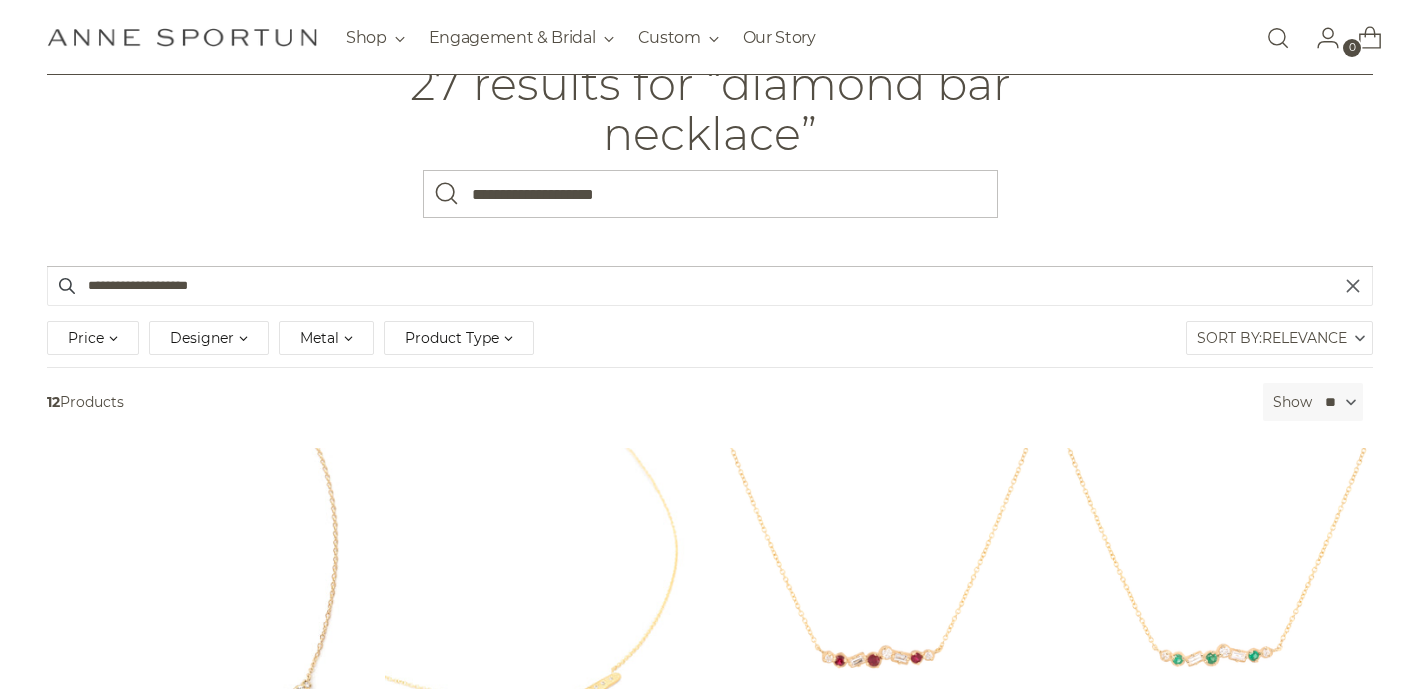 click on "**********" at bounding box center [710, 286] 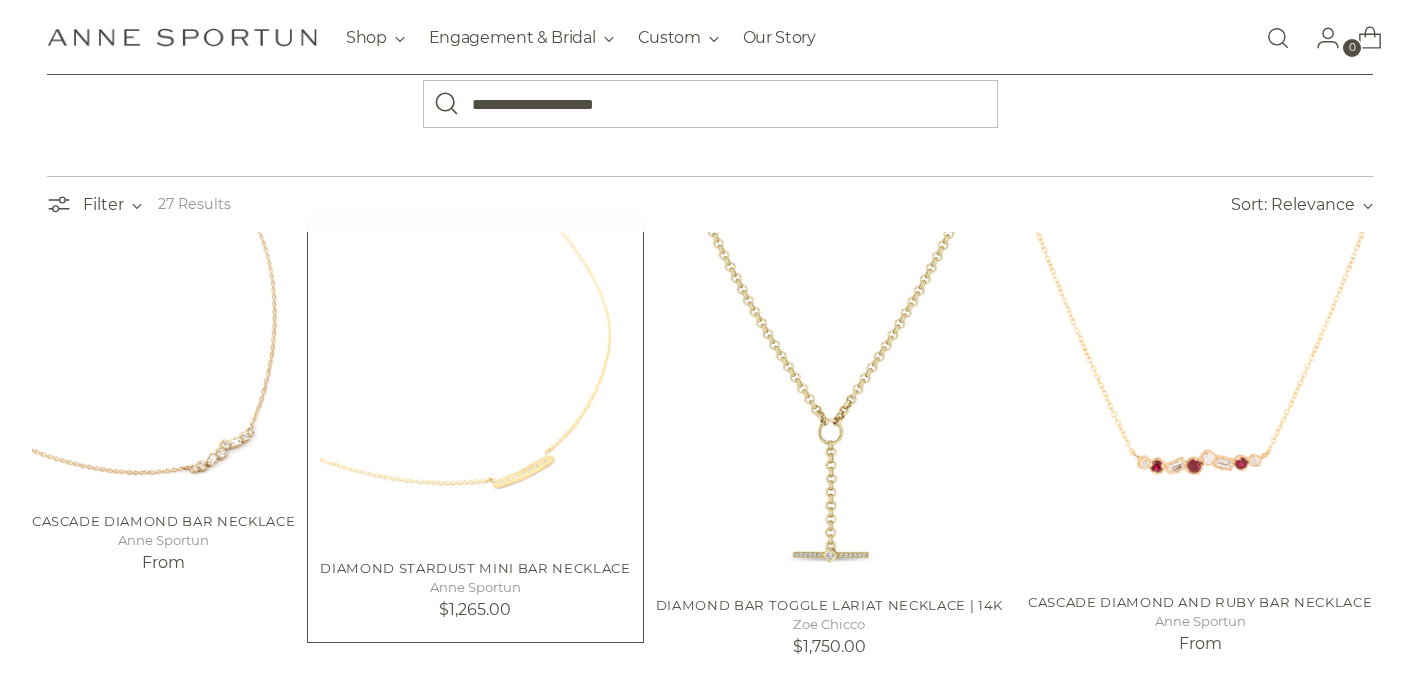 scroll, scrollTop: 218, scrollLeft: 0, axis: vertical 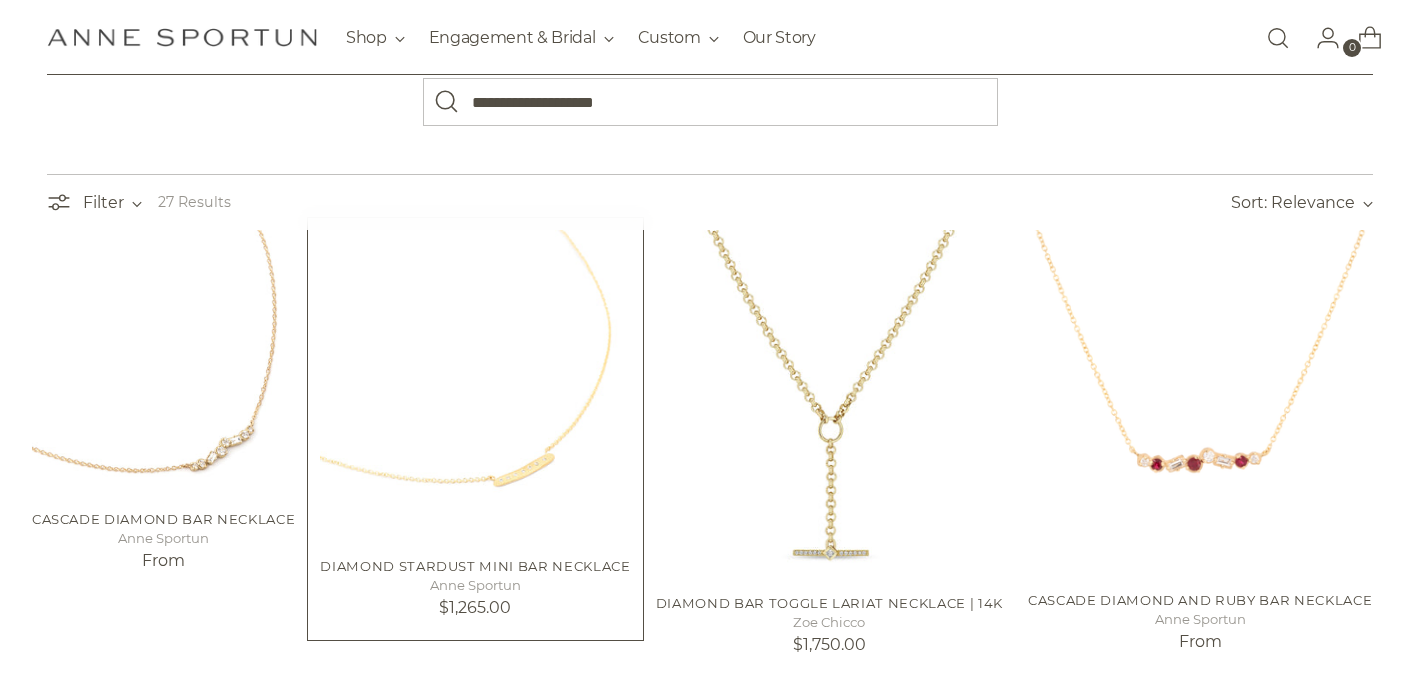 click on "Diamond Stardust Mini Bar Necklace" at bounding box center (475, 566) 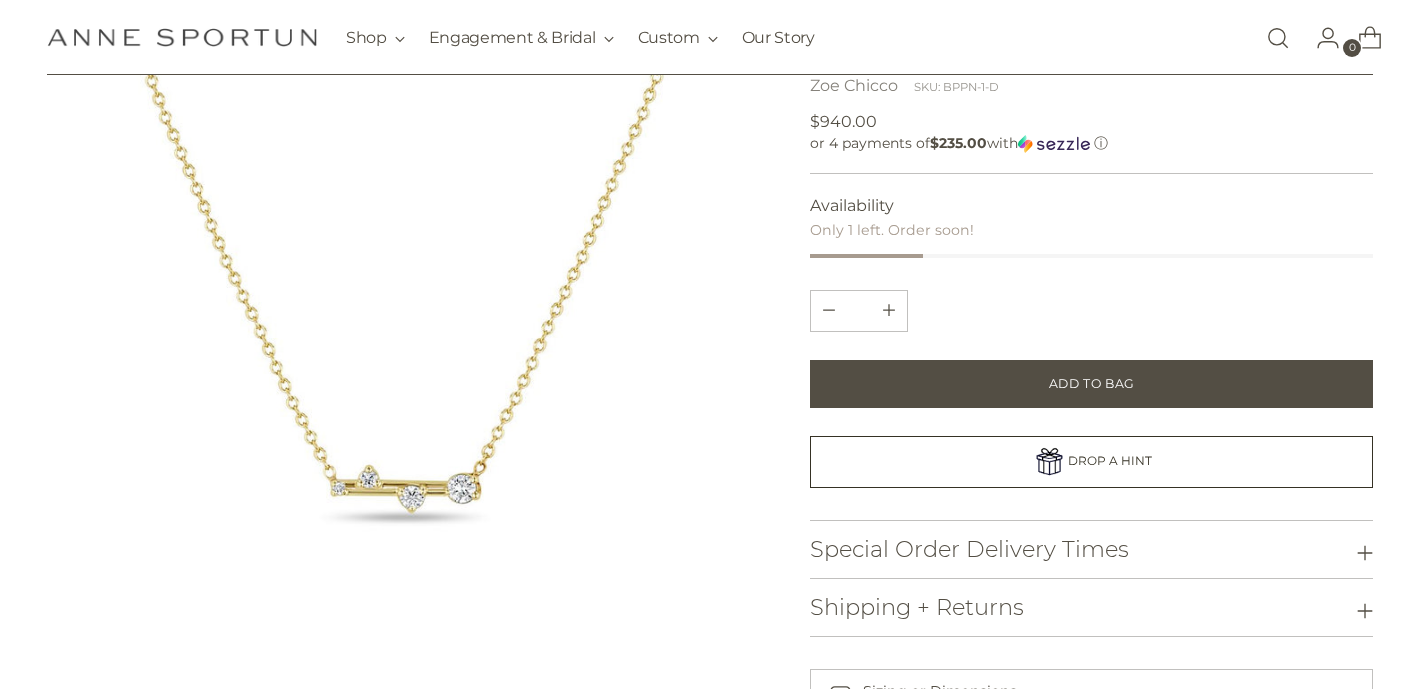 scroll, scrollTop: 218, scrollLeft: 0, axis: vertical 